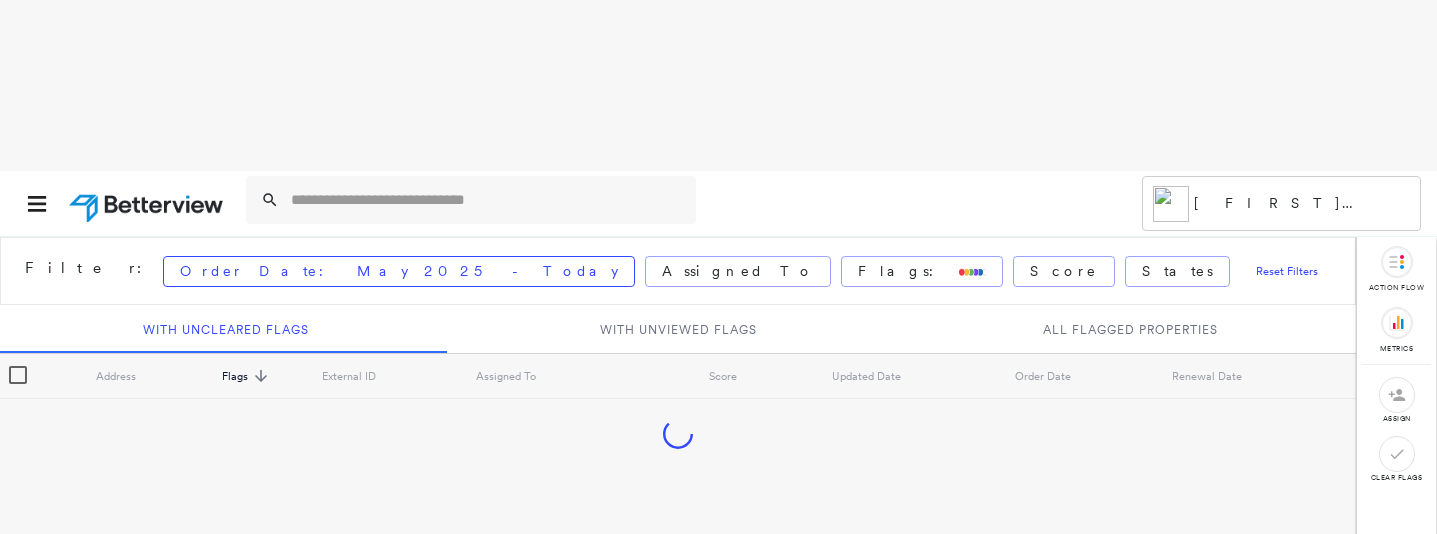 scroll, scrollTop: 0, scrollLeft: 0, axis: both 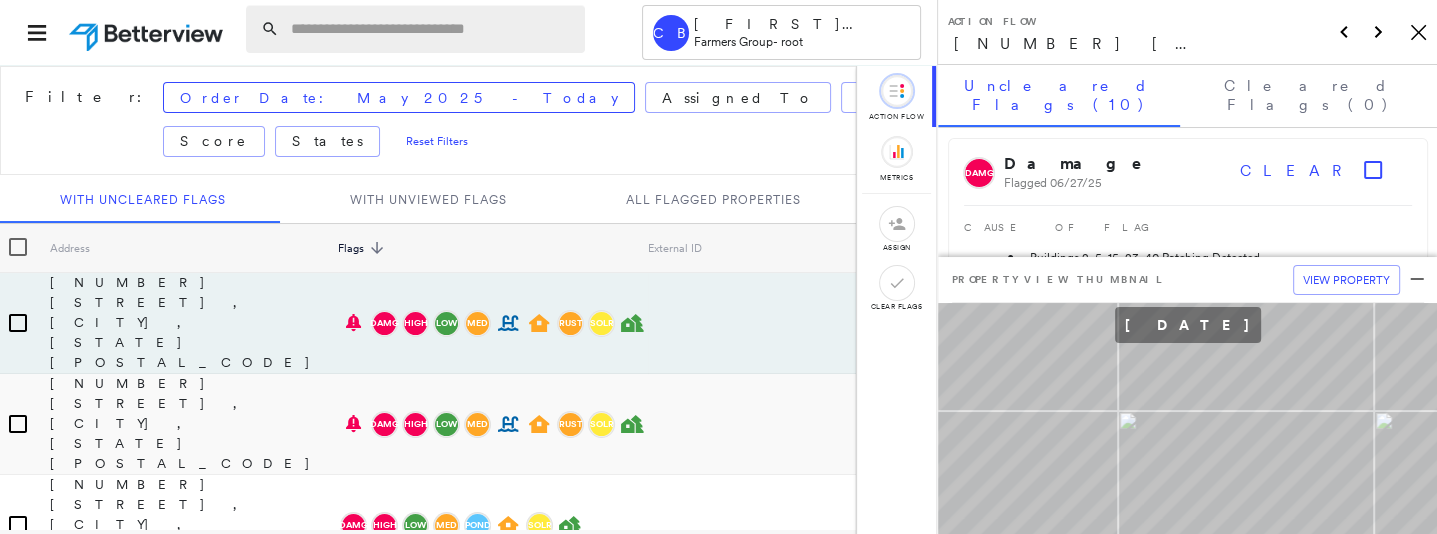 click at bounding box center (432, 29) 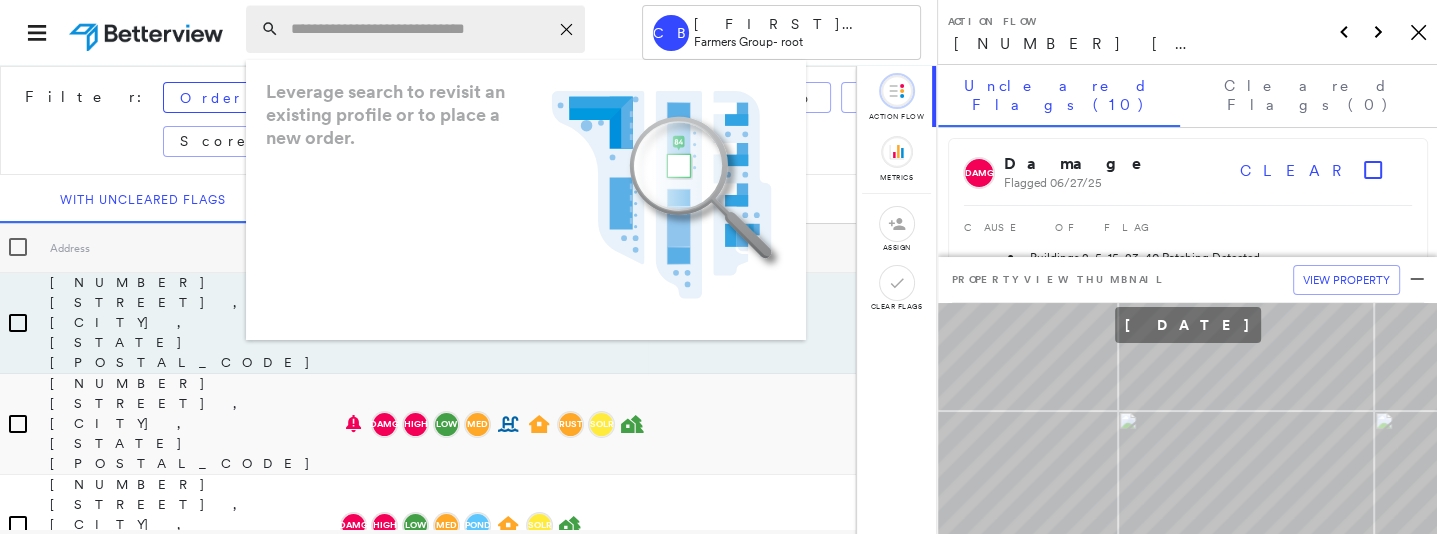 paste on "**********" 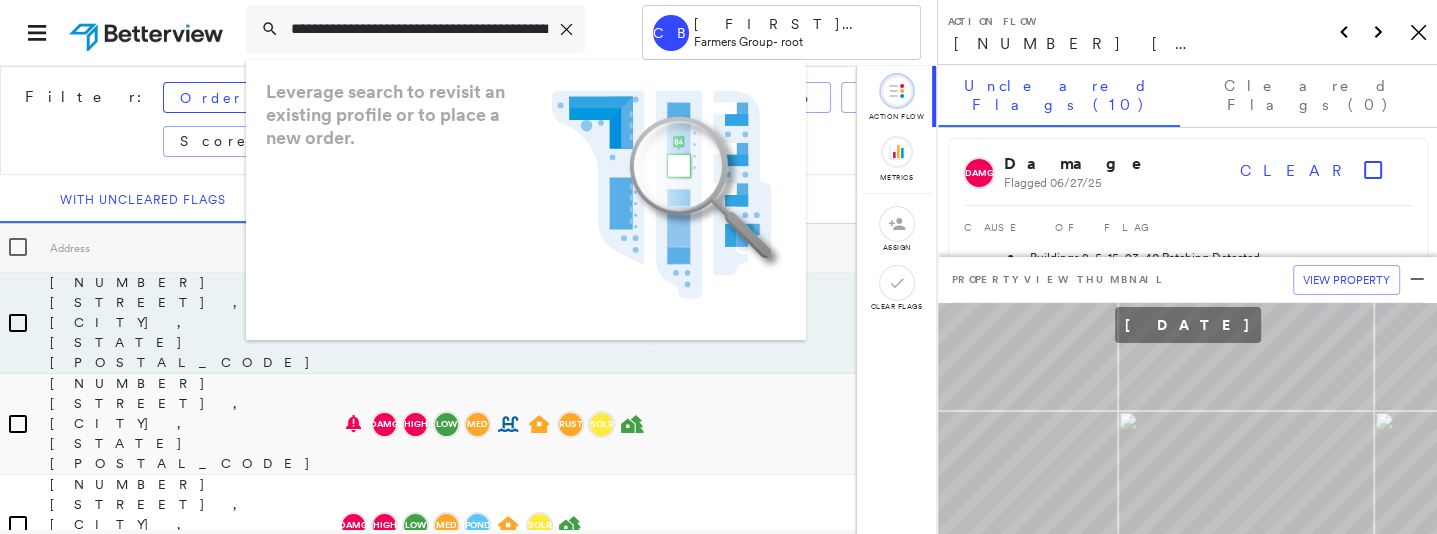 scroll, scrollTop: 0, scrollLeft: 145, axis: horizontal 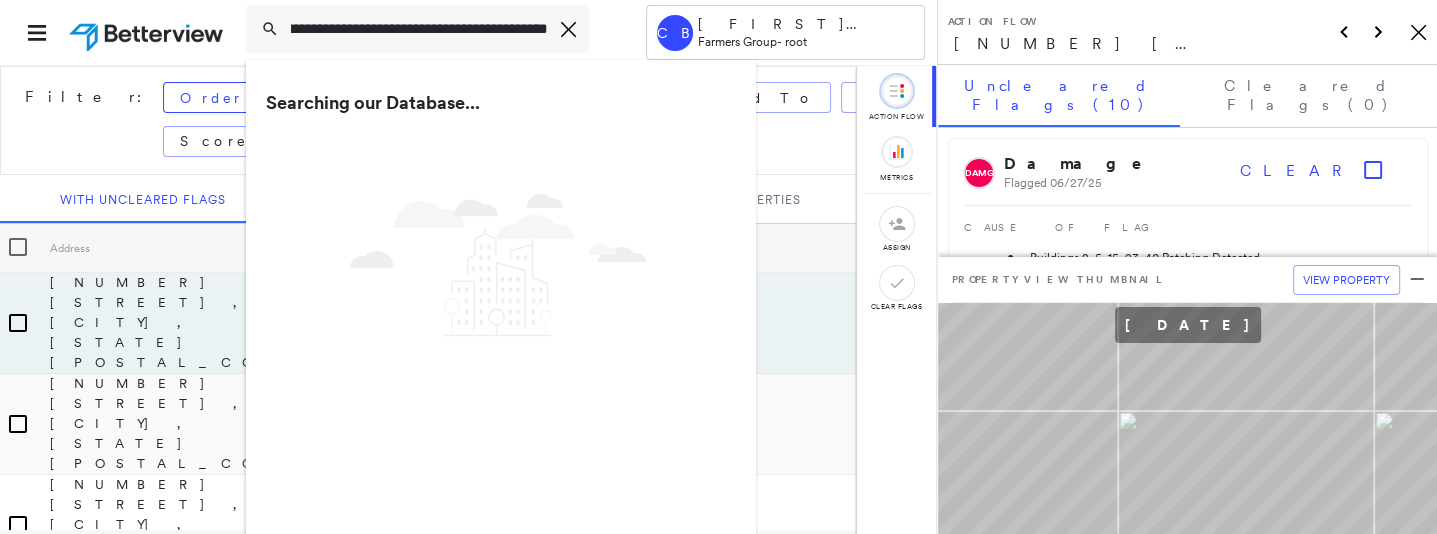 type on "**********" 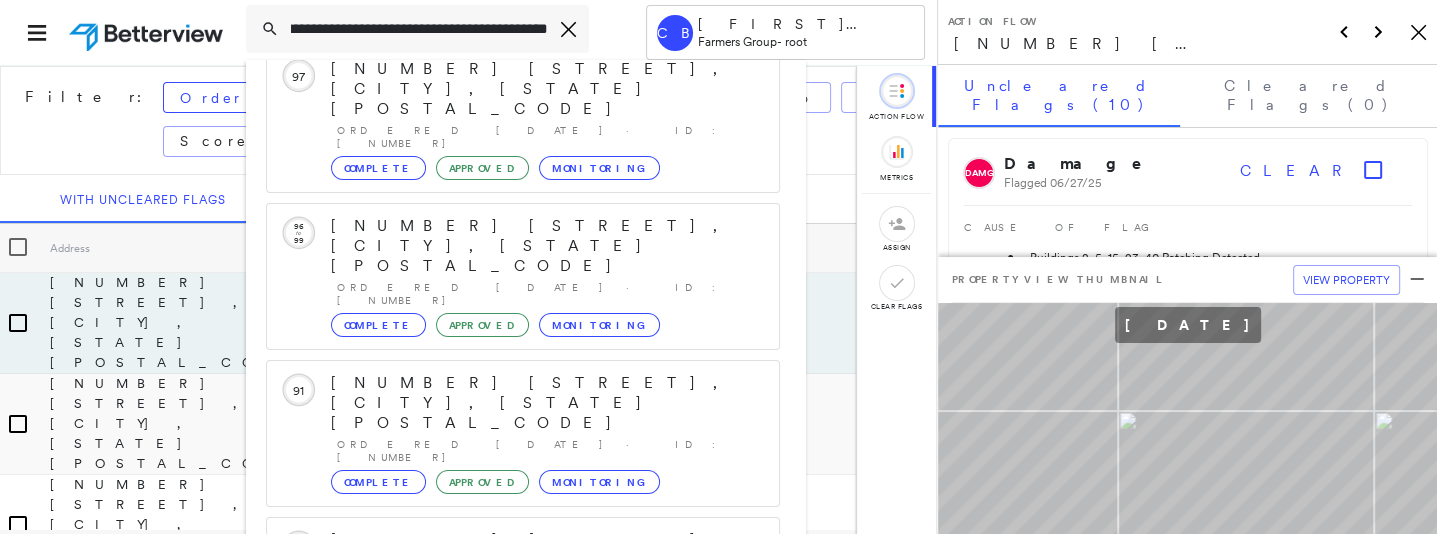 scroll, scrollTop: 208, scrollLeft: 0, axis: vertical 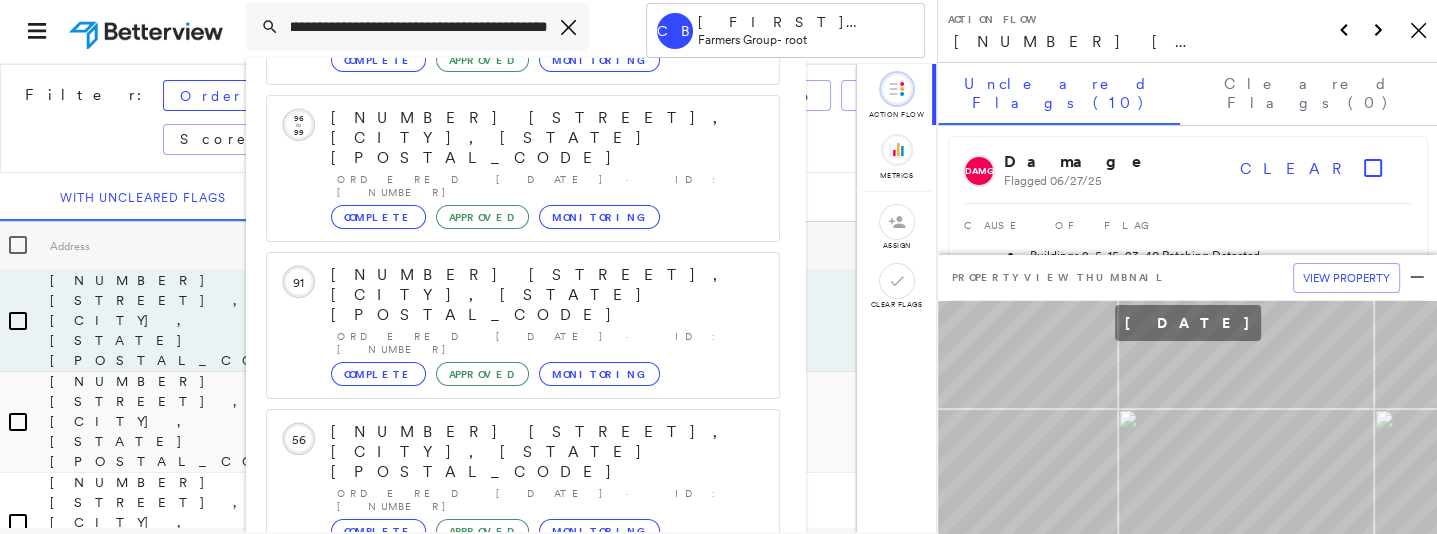 click on "Show  5  more existing properties" at bounding box center (524, 756) 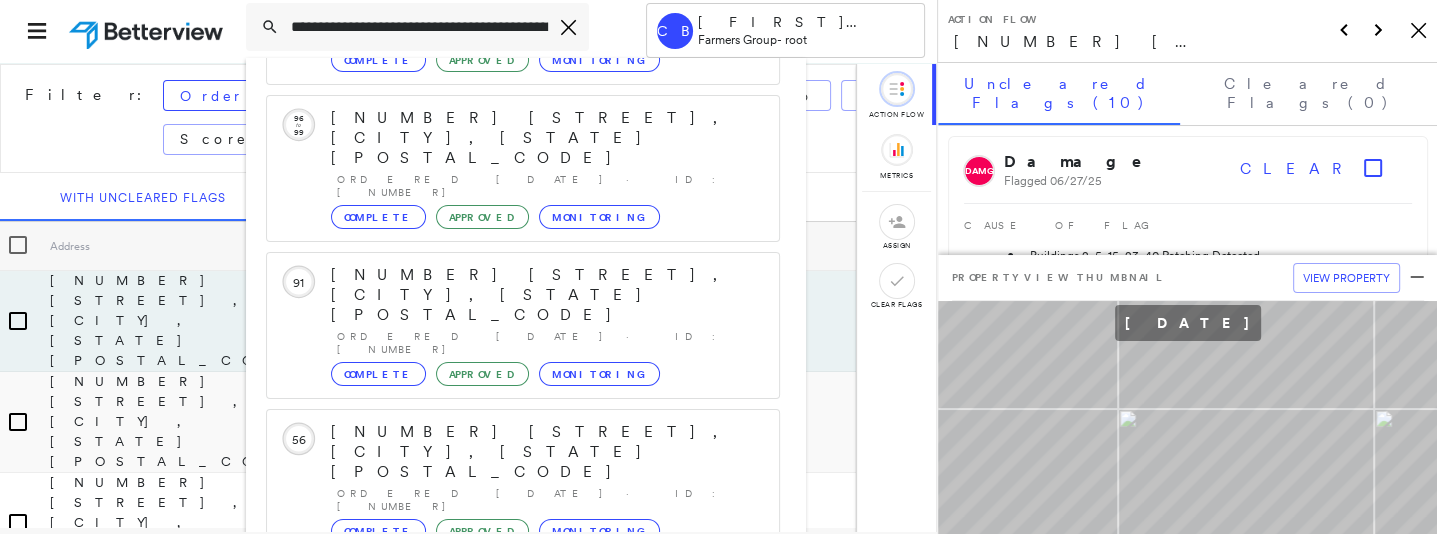 scroll, scrollTop: 484, scrollLeft: 0, axis: vertical 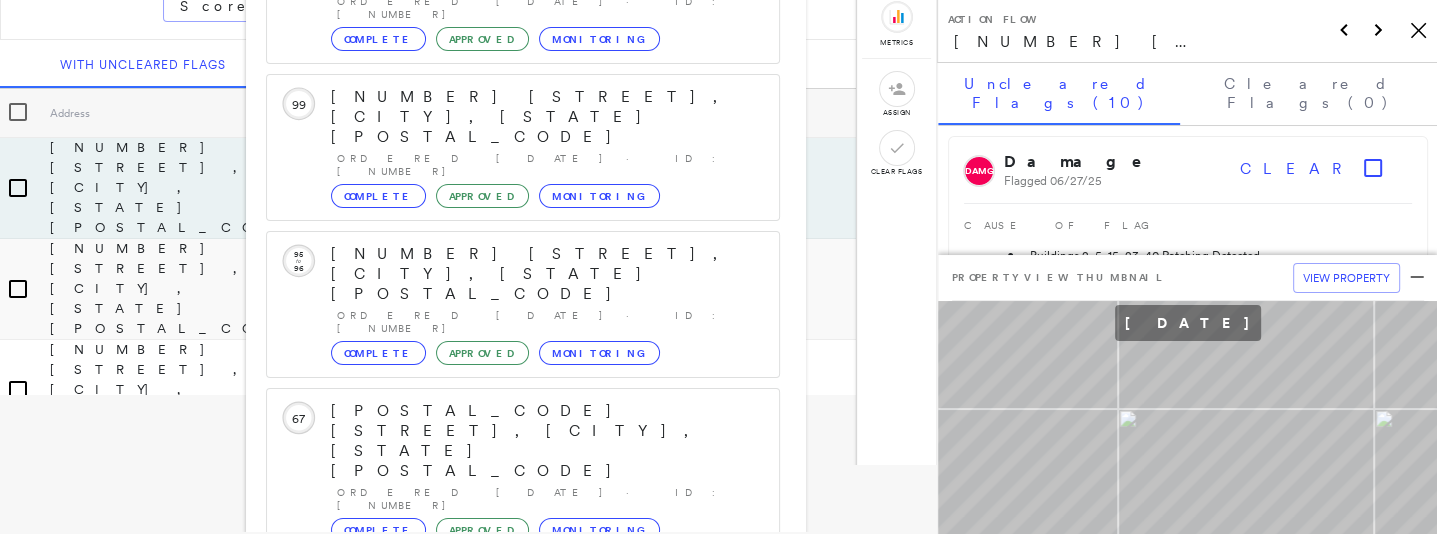 click on "[NUMBER] [STREET], [CITY], [STATE] [POSTAL_CODE]" at bounding box center (501, 1057) 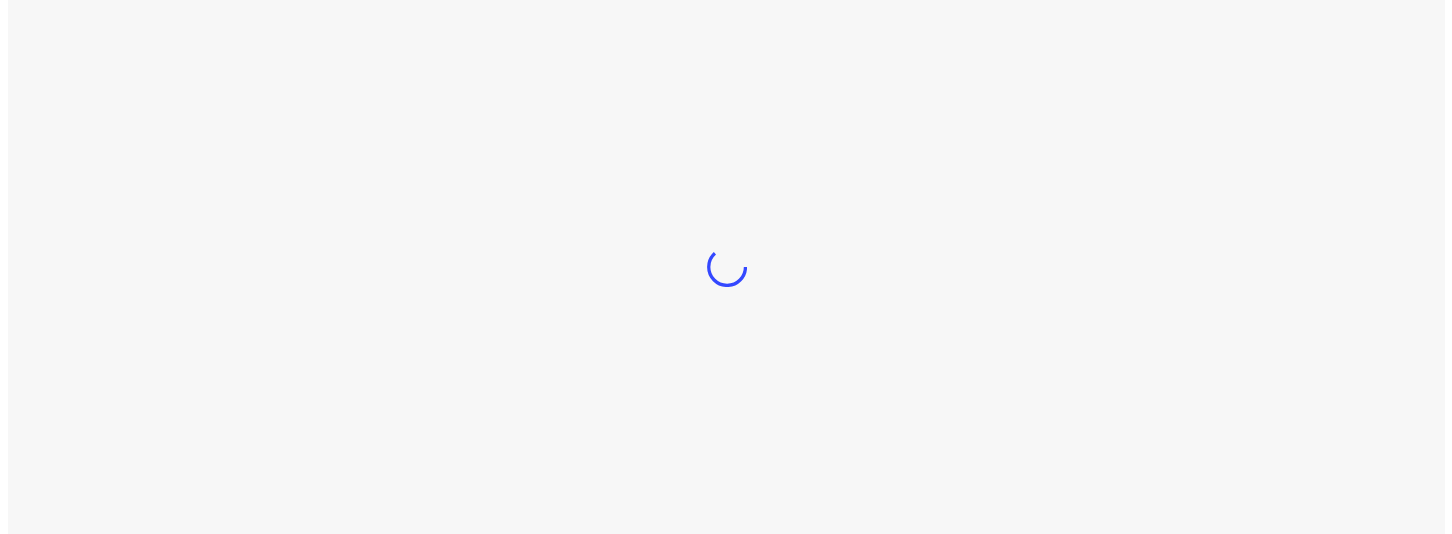 scroll, scrollTop: 0, scrollLeft: 0, axis: both 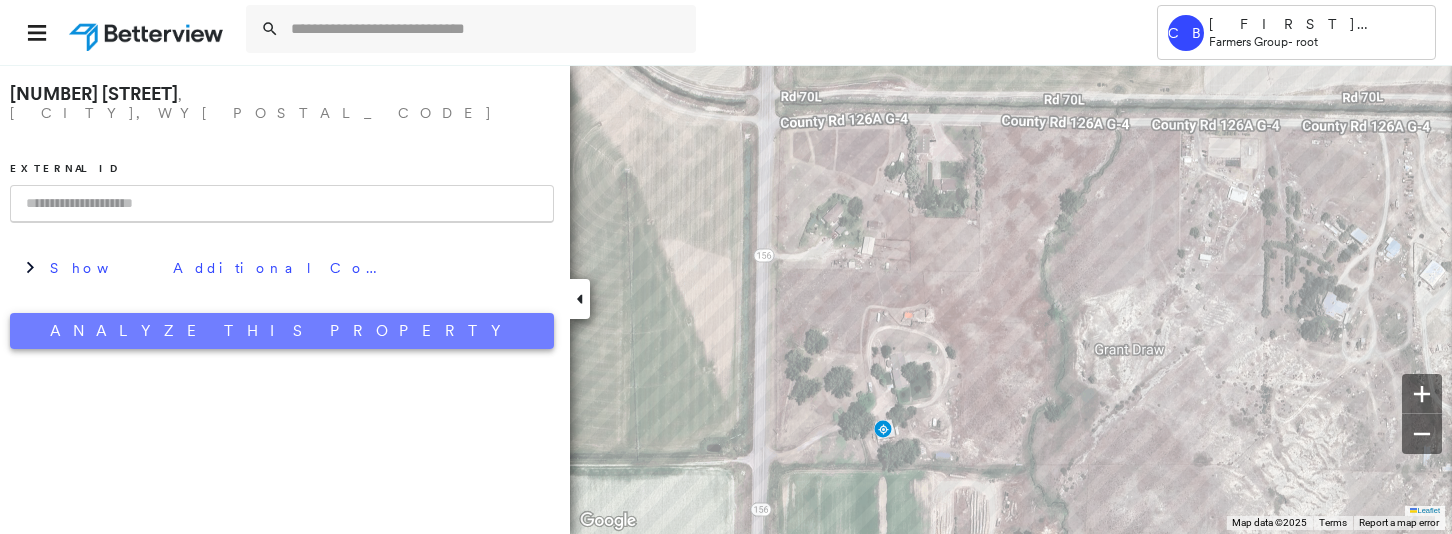 click on "Analyze This Property" at bounding box center [282, 331] 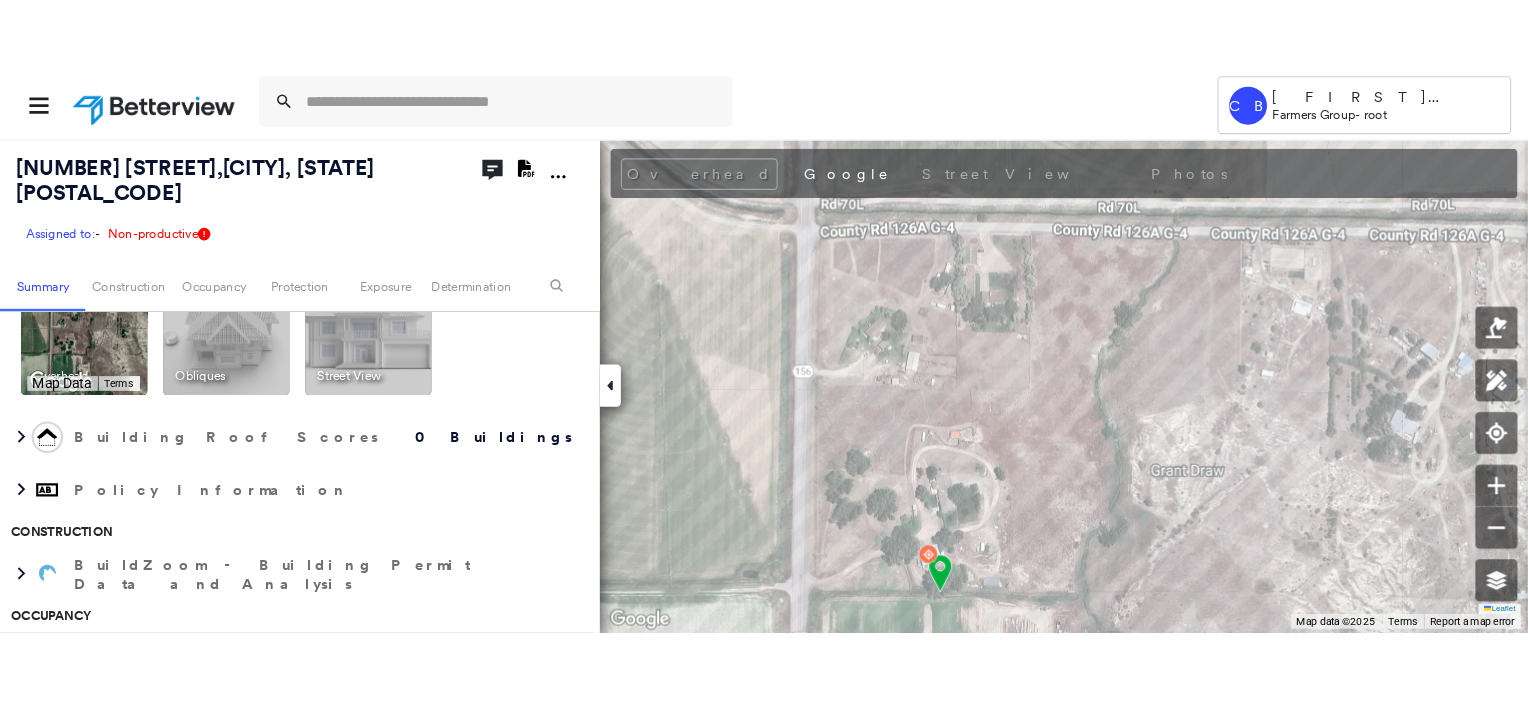 scroll, scrollTop: 26, scrollLeft: 0, axis: vertical 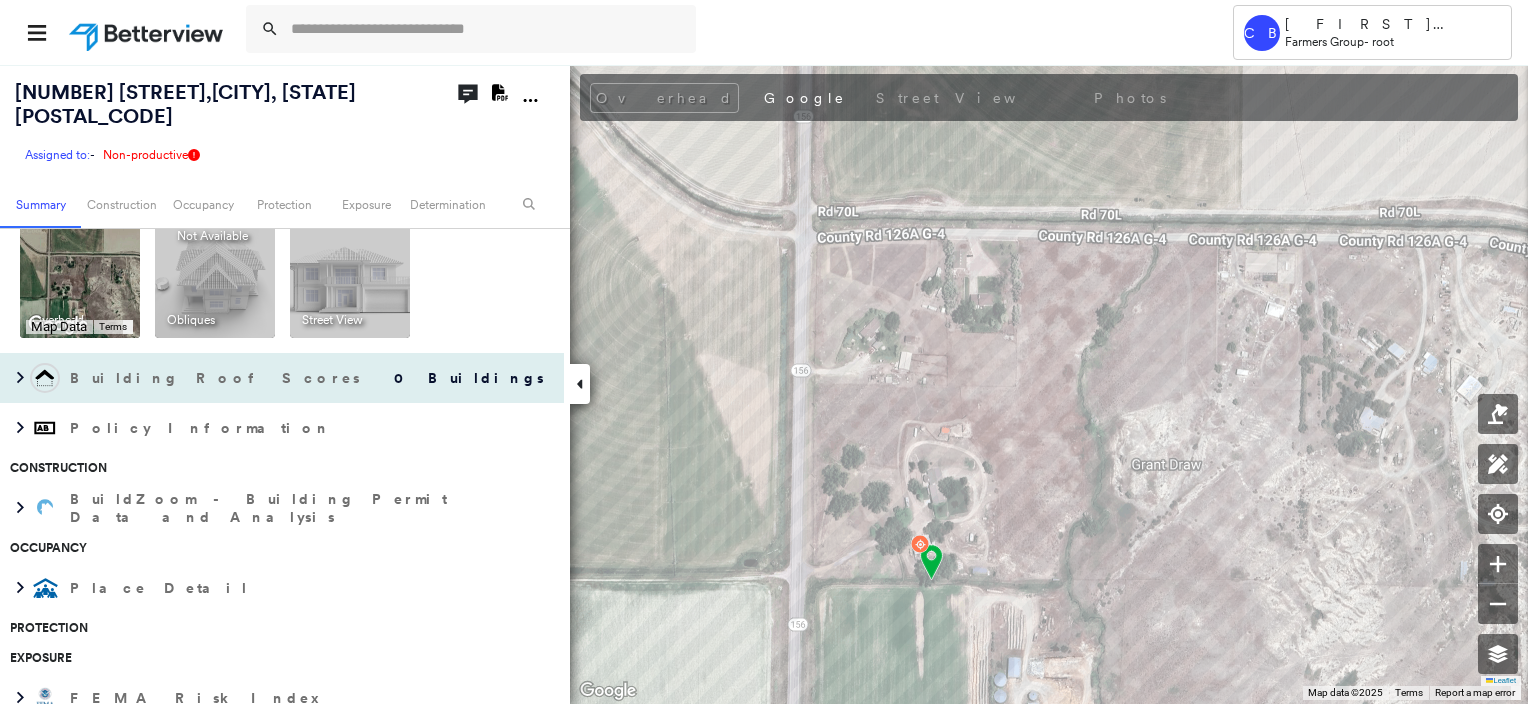 click on "Building Roof Scores" at bounding box center [217, 378] 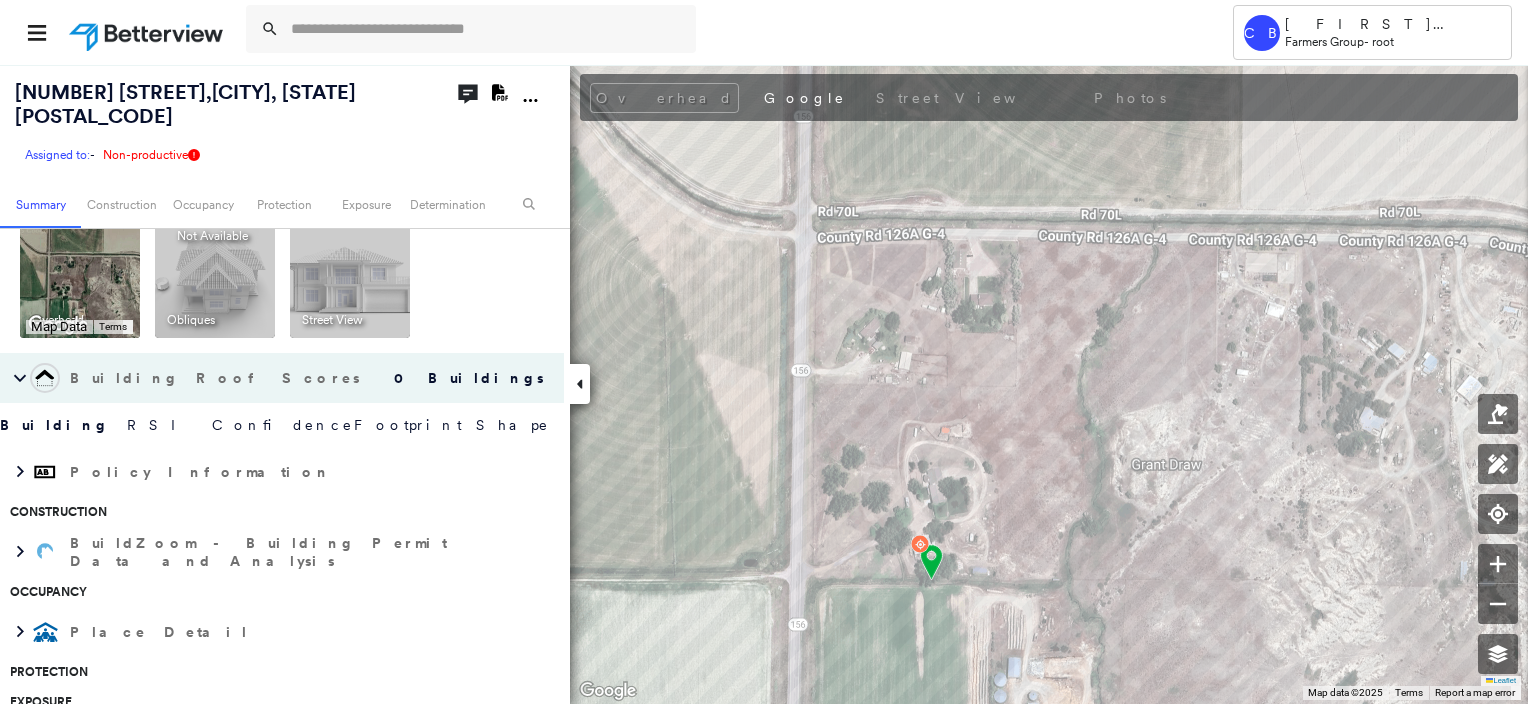 click on "Building Roof Scores" at bounding box center [217, 378] 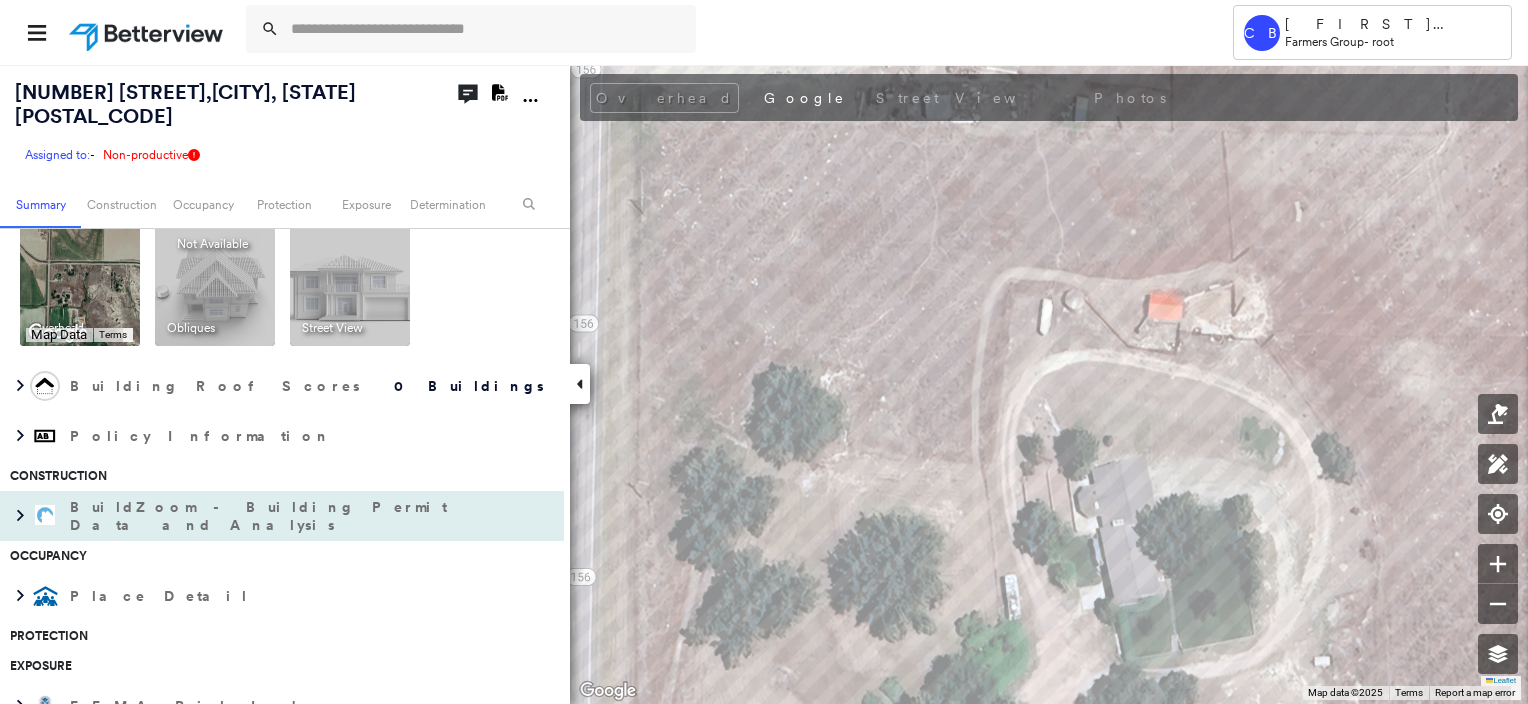 scroll, scrollTop: 0, scrollLeft: 0, axis: both 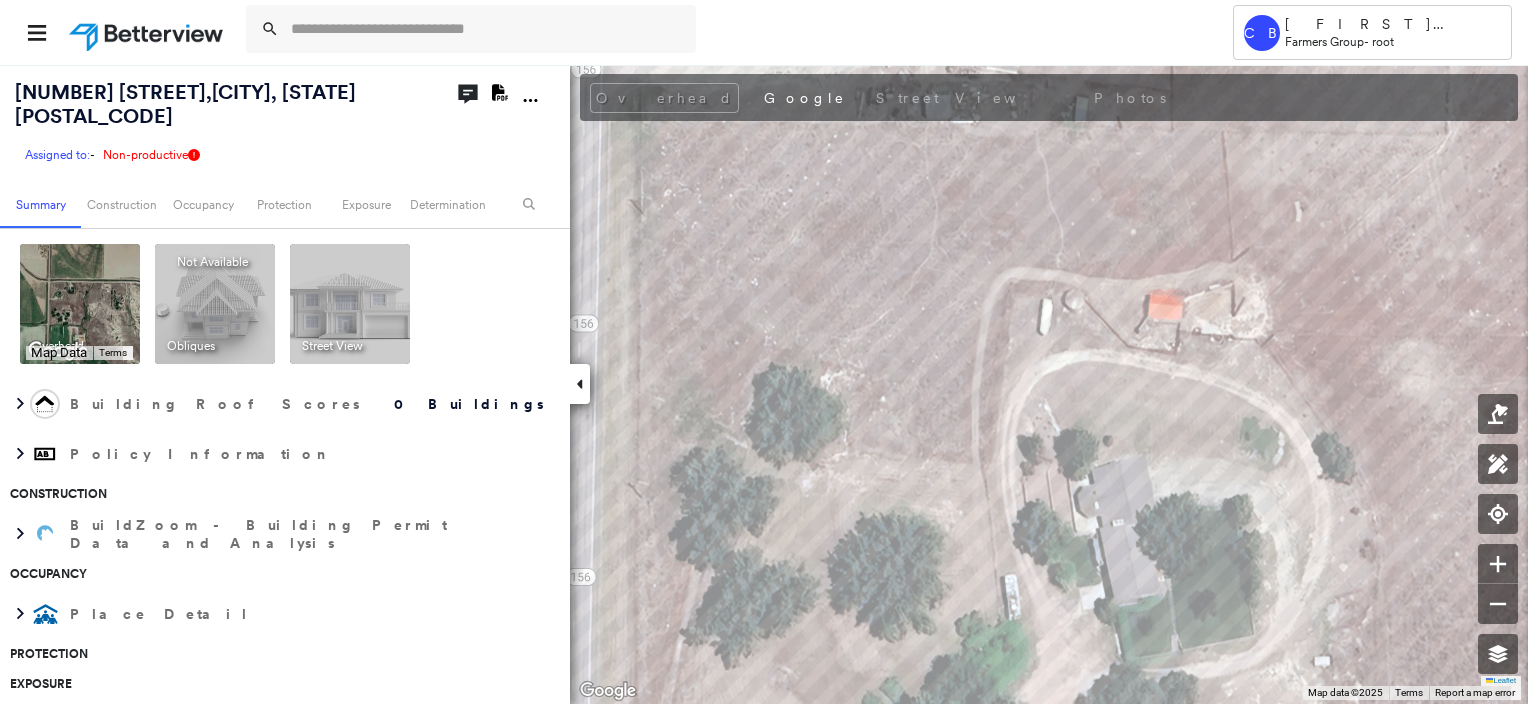 click on "Keyboard shortcuts Map Data Map data ©2025 Map data ©2025 500 m  Click to toggle between metric and imperial units Terms To navigate, press the arrow keys. Keyboard shortcuts Map Data Map data ©2025 Imagery ©2025 Airbus, Landsat / Copernicus, Maxar Technologies, USDA/FPAC/GEO Map data ©2025 Imagery ©2025 Airbus, Landsat / Copernicus, Maxar Technologies, USDA/FPAC/GEO 500 m  Click to toggle between metric and imperial units Terms To navigate, press the arrow keys." at bounding box center (80, 304) 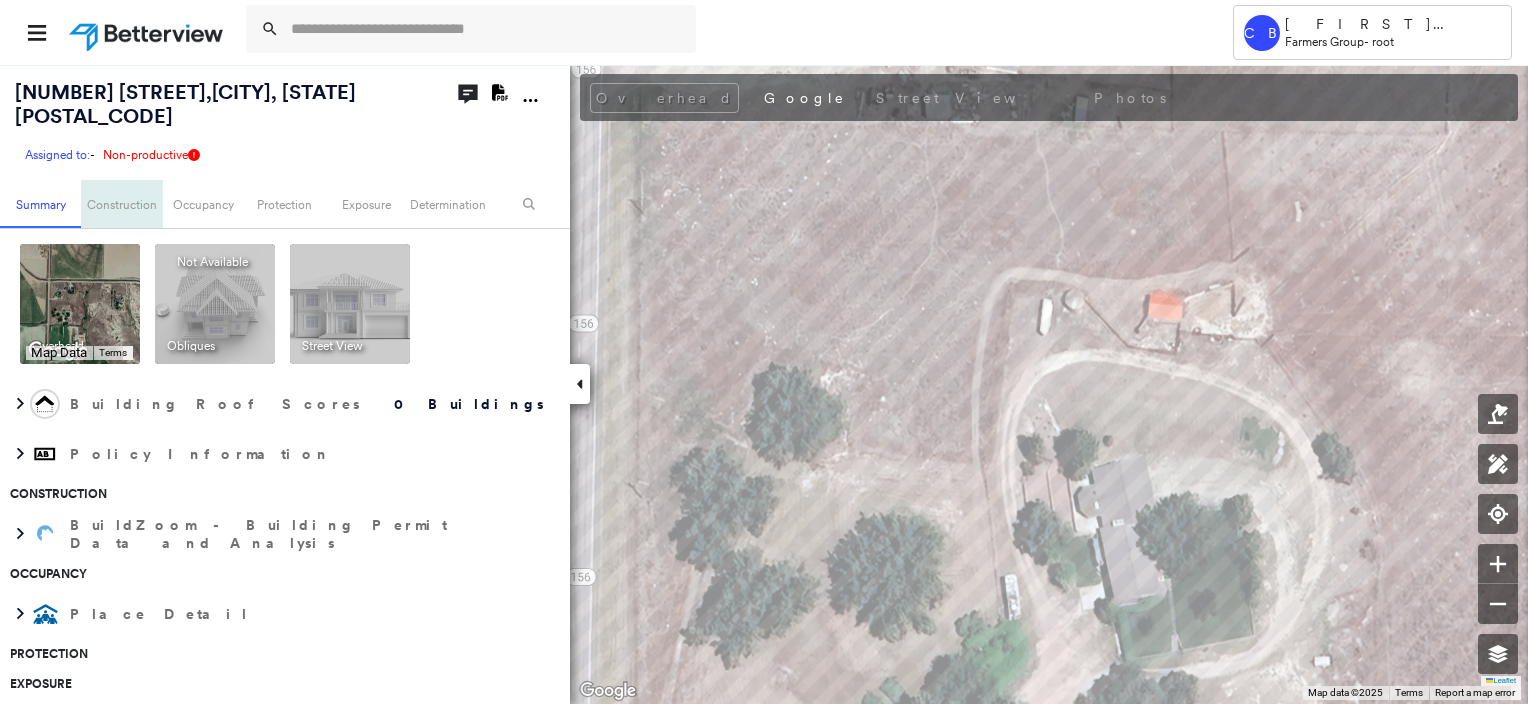 click on "Construction" at bounding box center [121, 204] 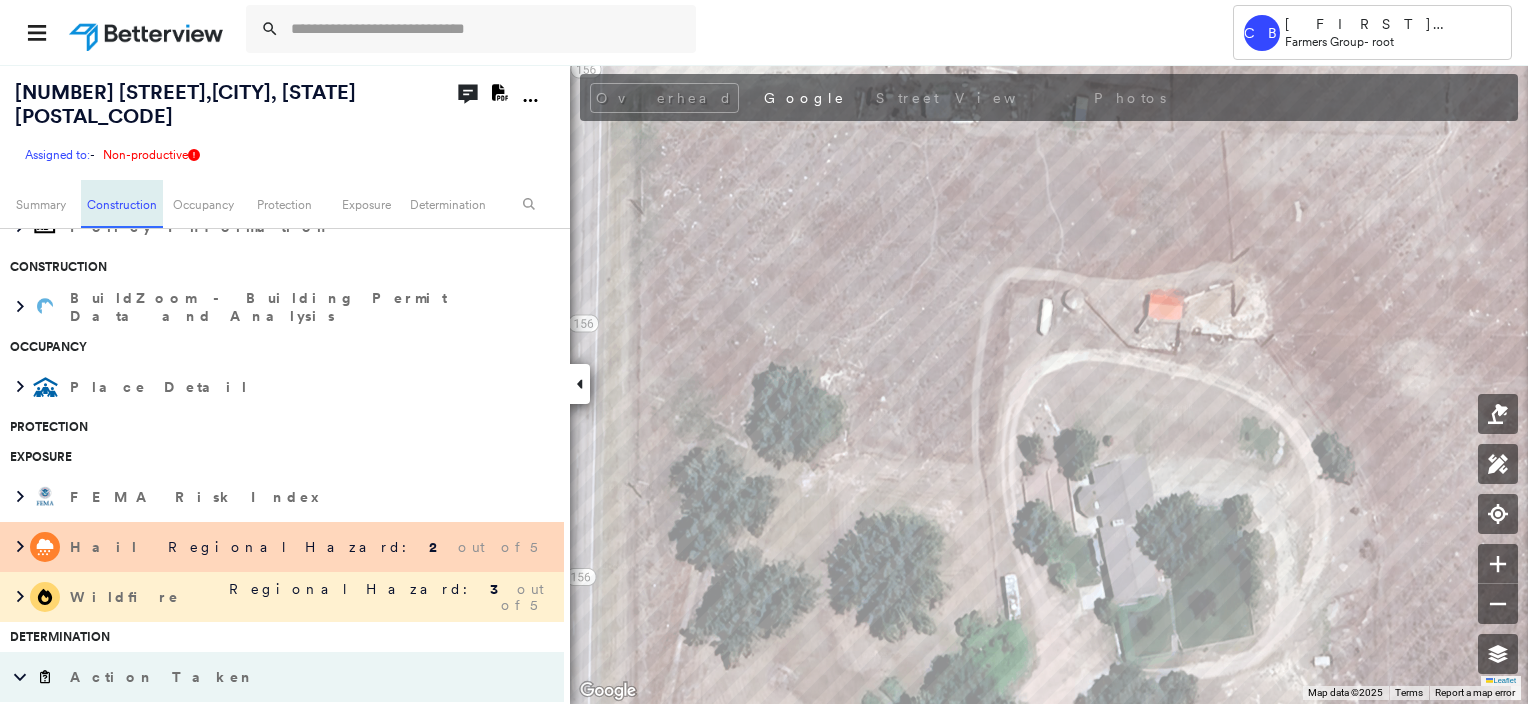 scroll, scrollTop: 284, scrollLeft: 0, axis: vertical 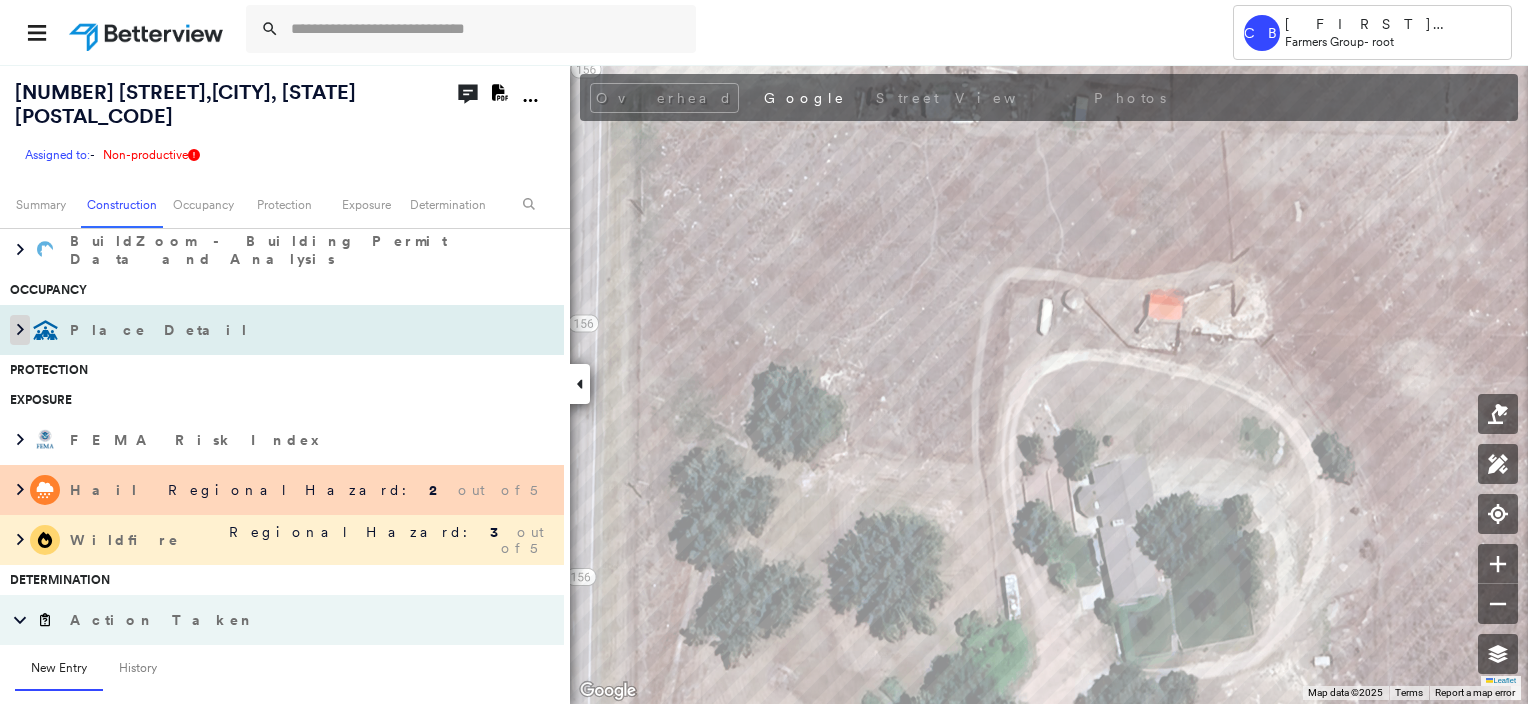 click 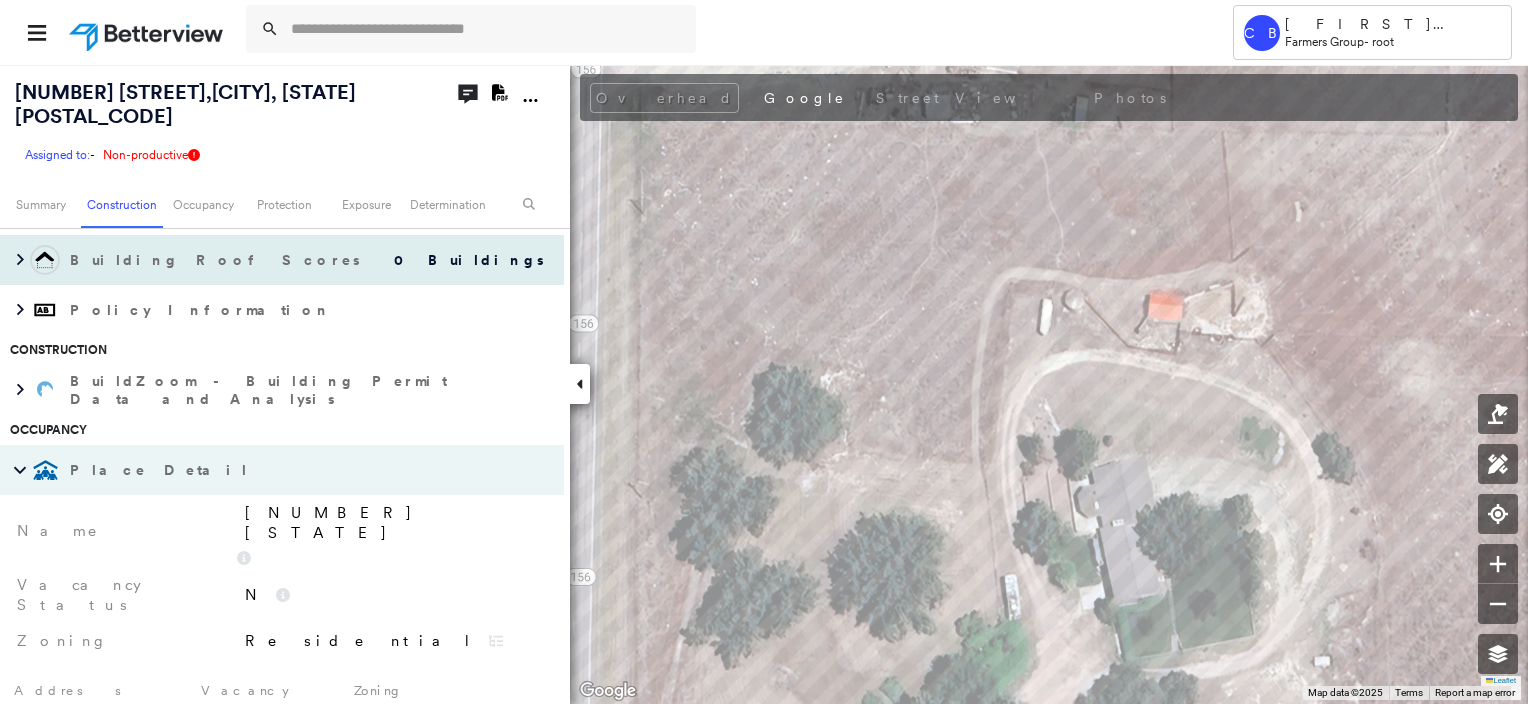 scroll, scrollTop: 0, scrollLeft: 0, axis: both 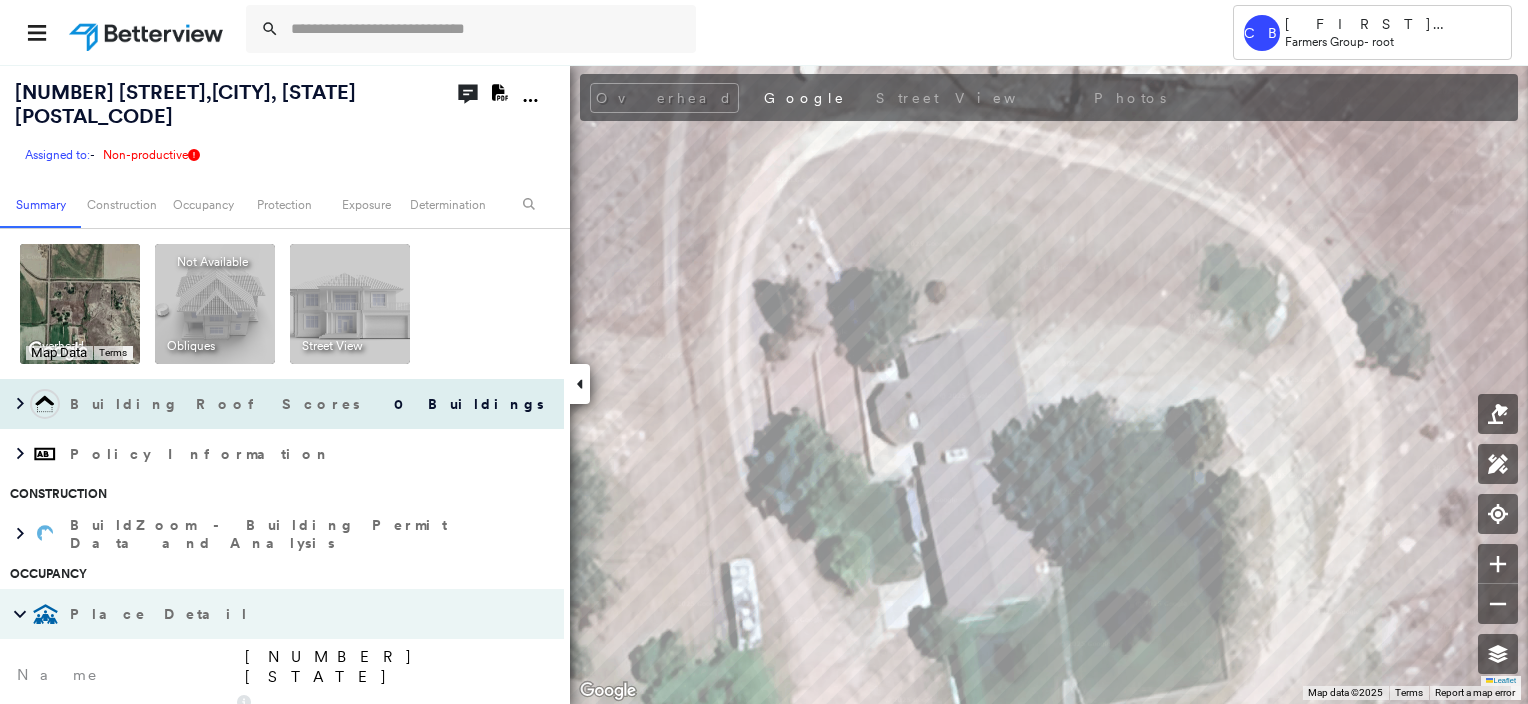click on "Building Roof Scores" at bounding box center [217, 404] 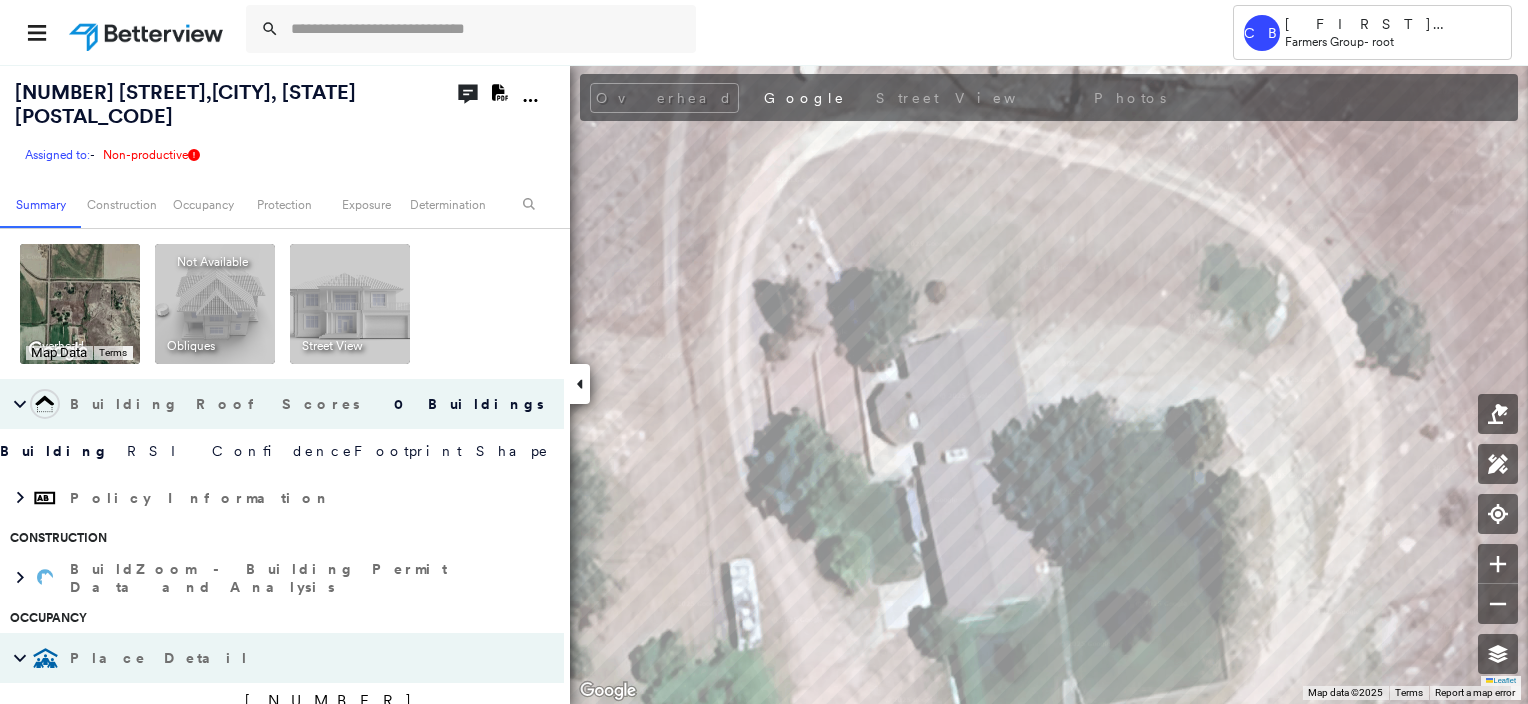 click on "RSI" at bounding box center [160, 451] 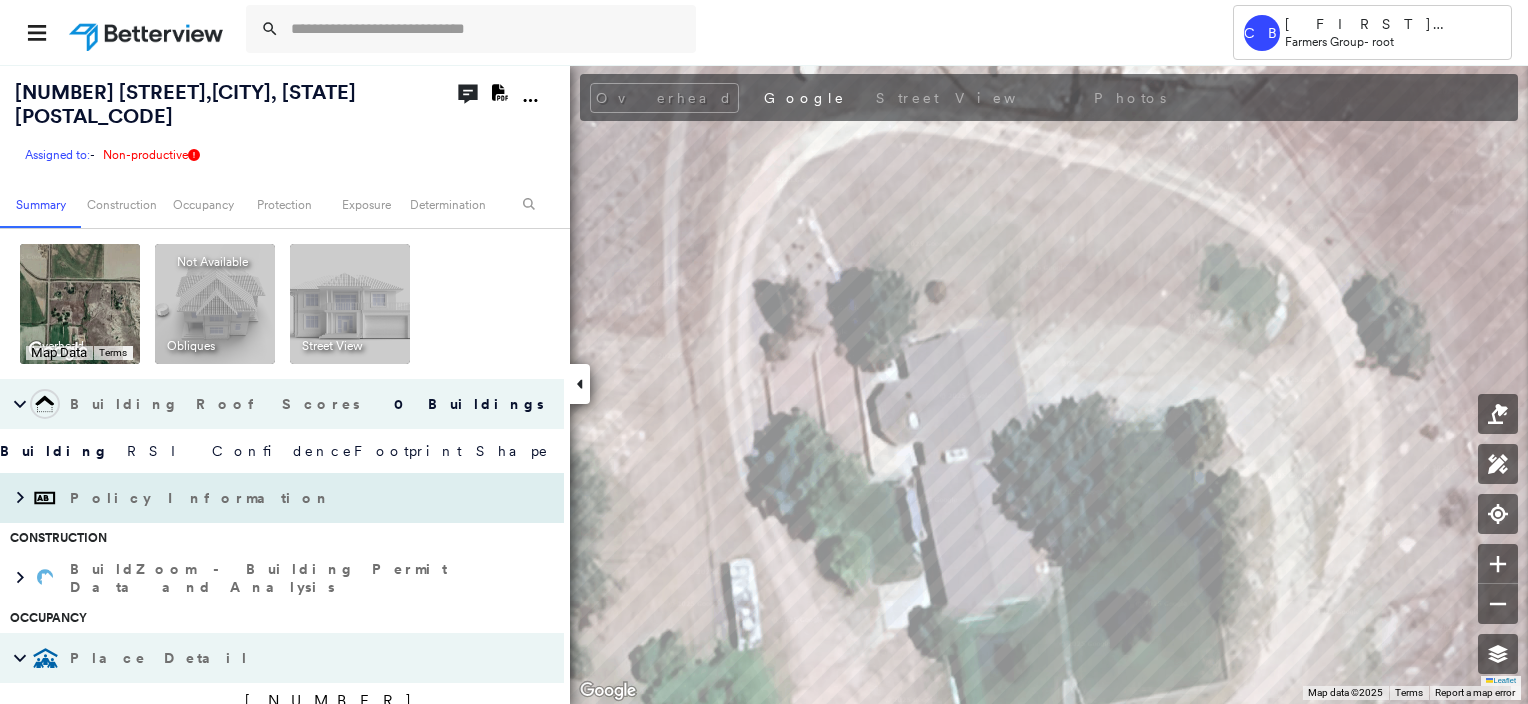 click on "Policy Information" at bounding box center (202, 498) 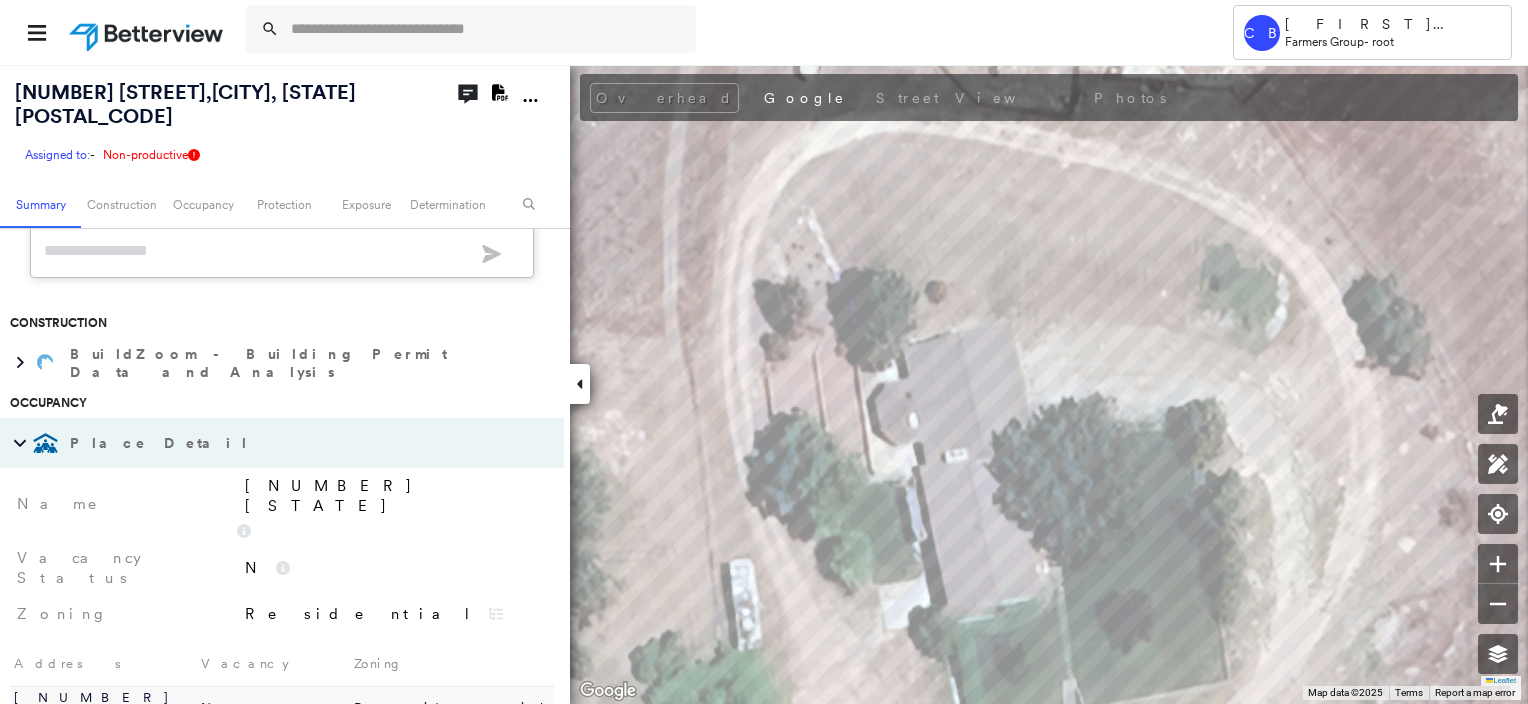 scroll, scrollTop: 1500, scrollLeft: 0, axis: vertical 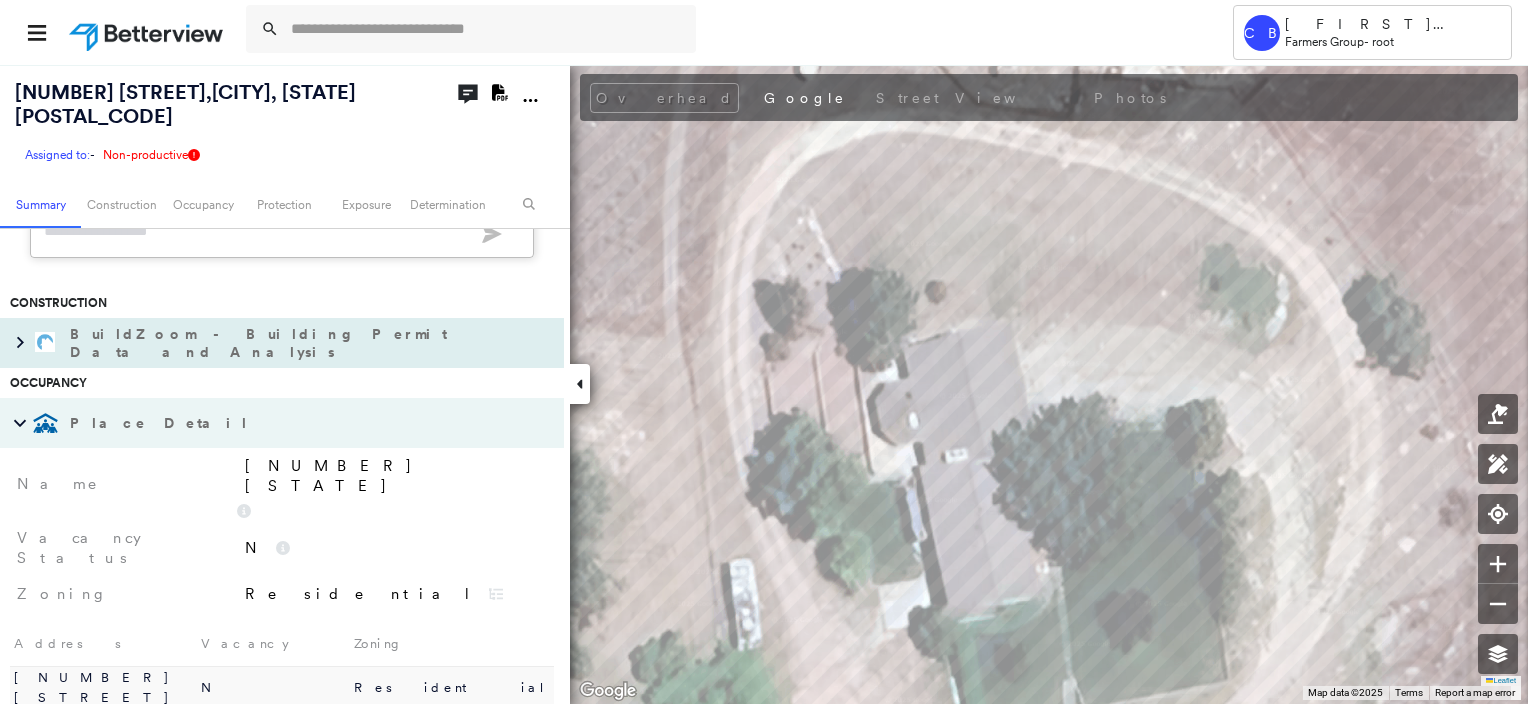 click on "BuildZoom - Building Permit Data and Analysis" at bounding box center [262, 343] 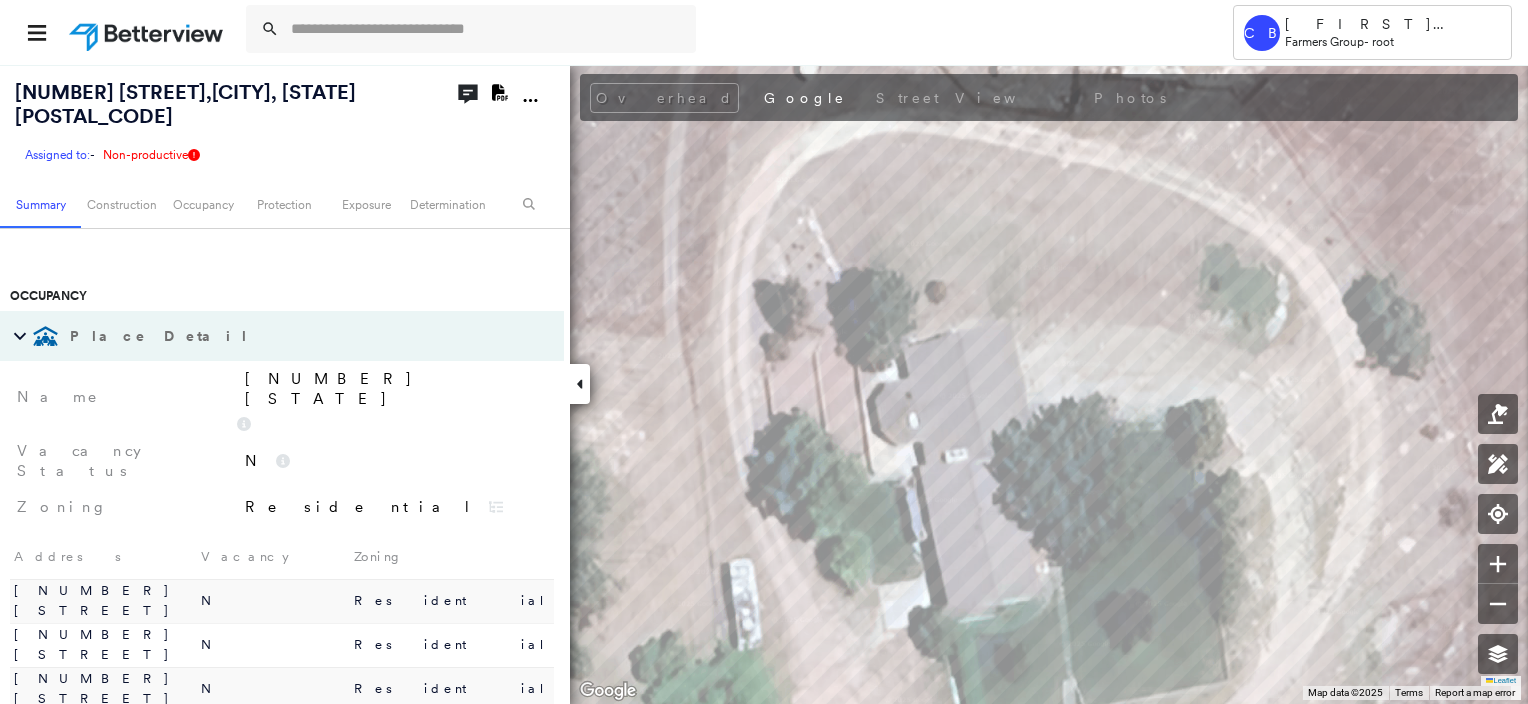 scroll, scrollTop: 1700, scrollLeft: 0, axis: vertical 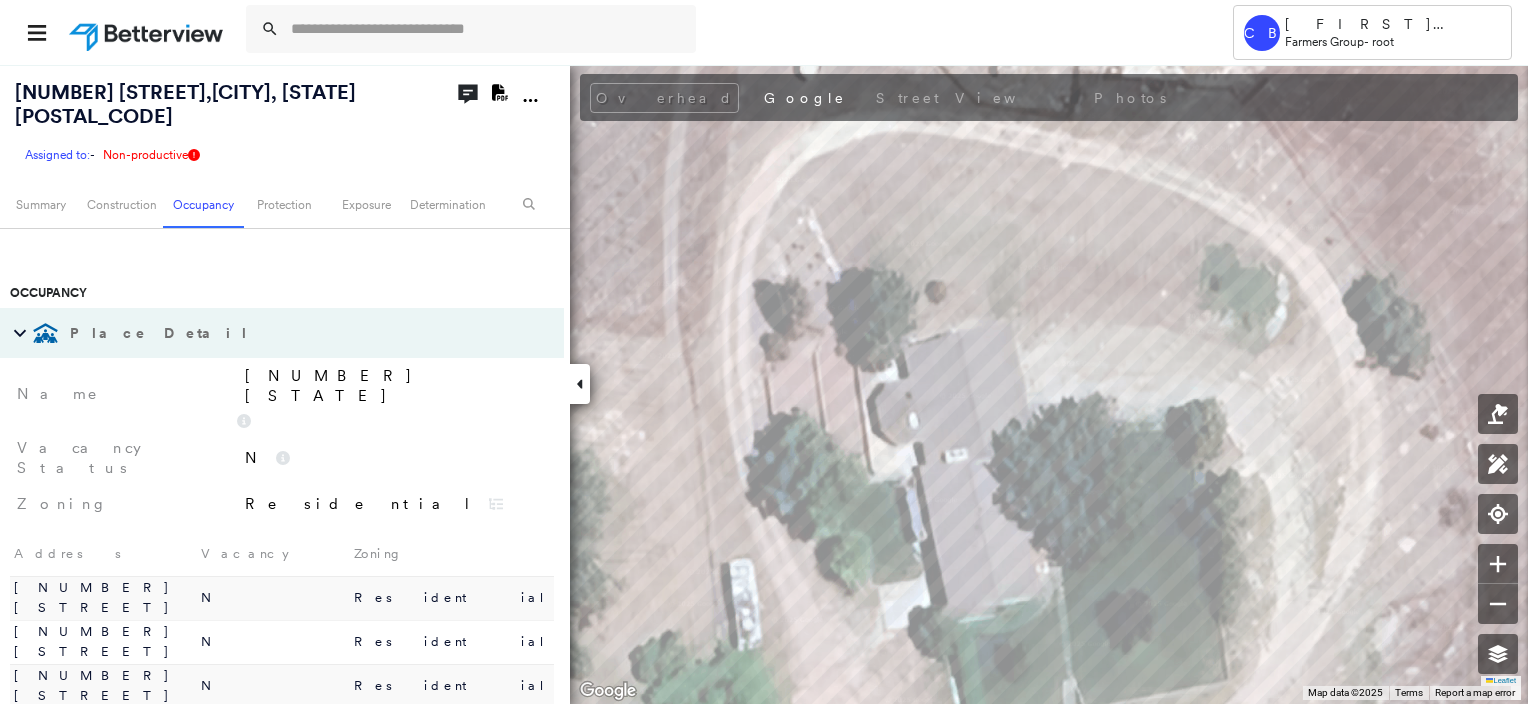 click at bounding box center (15, 333) 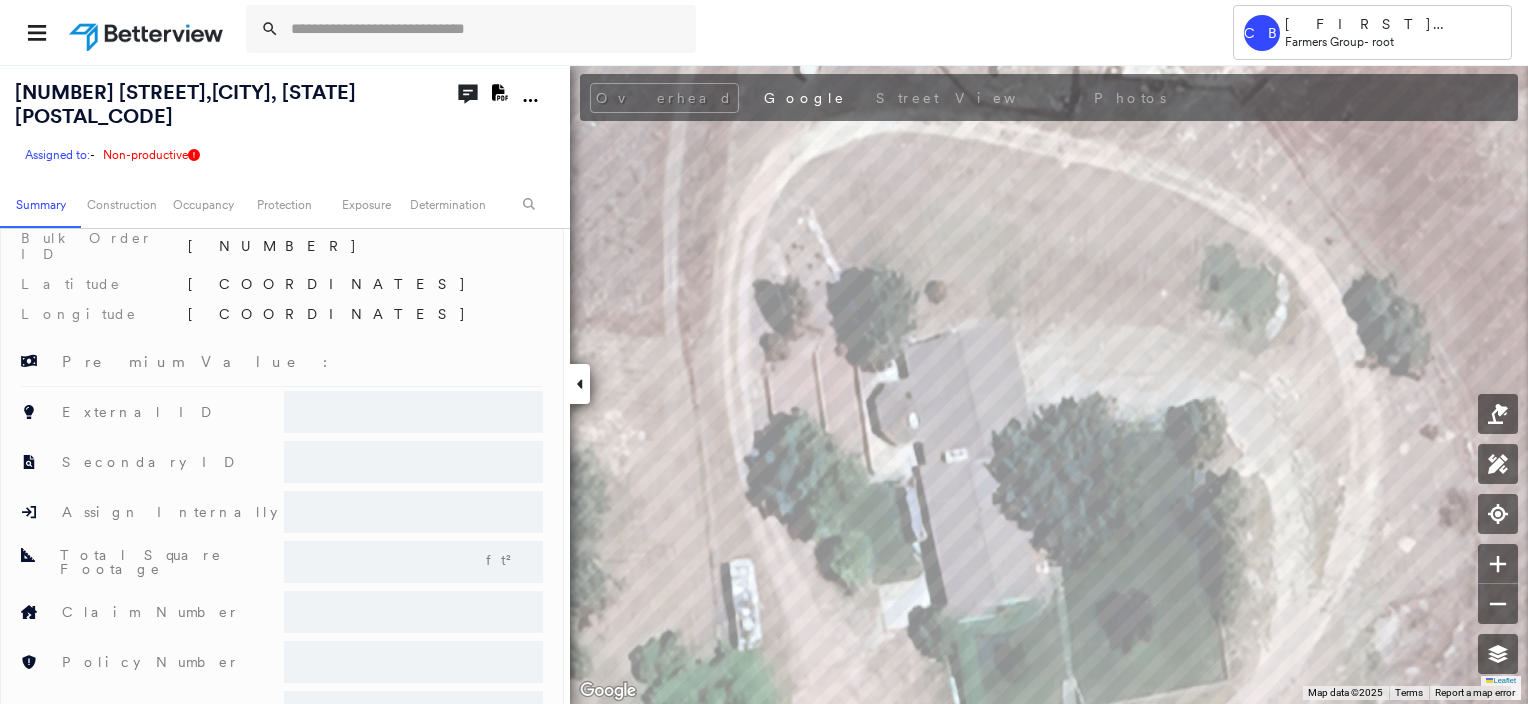 scroll, scrollTop: 0, scrollLeft: 0, axis: both 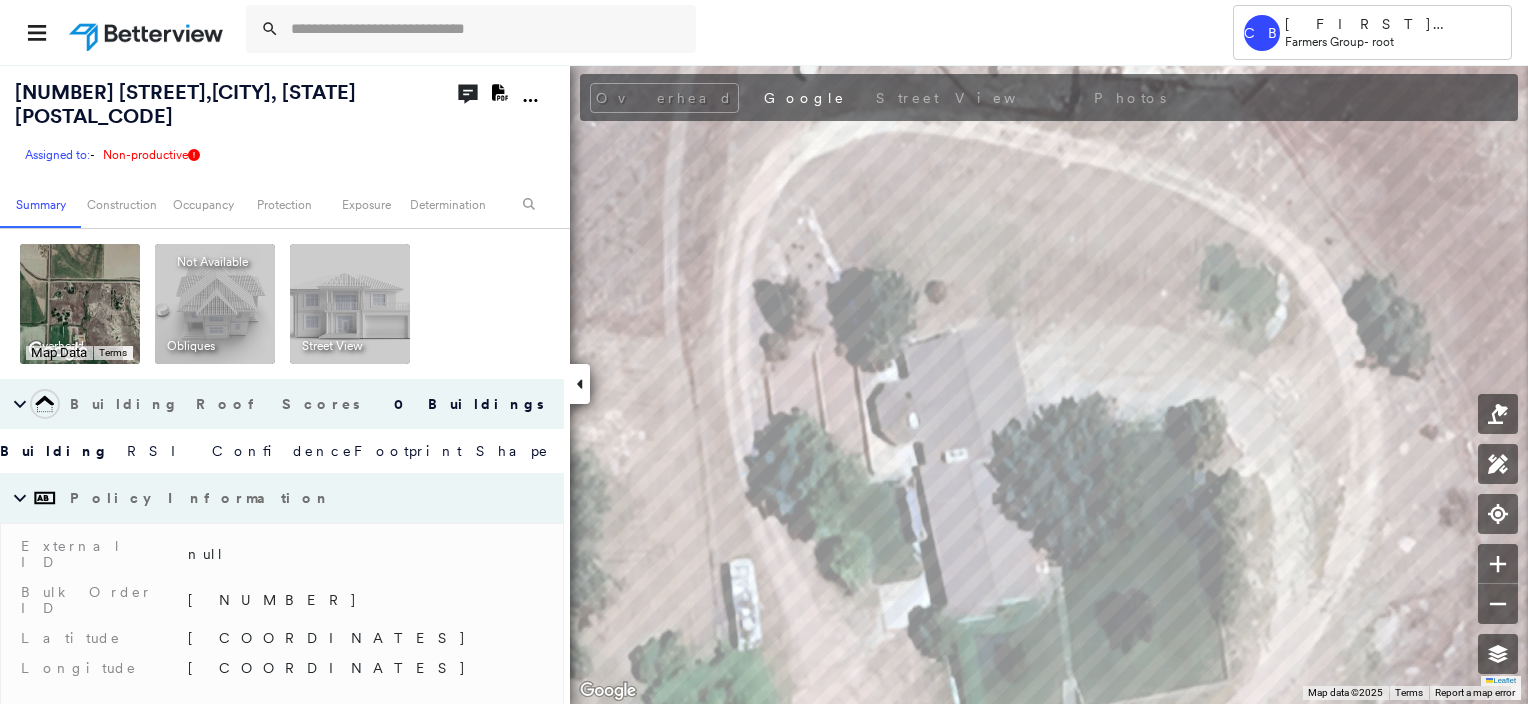click 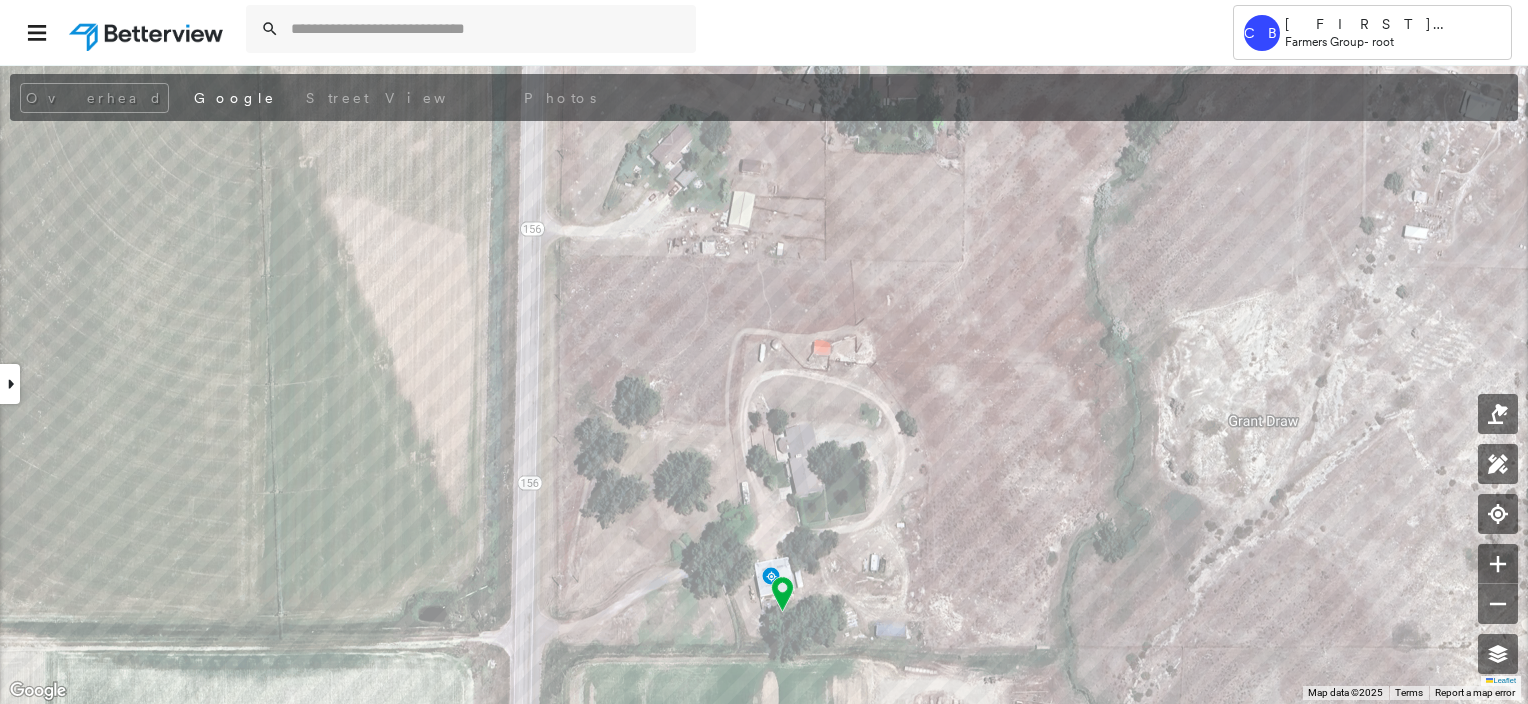 click at bounding box center [782, 594] 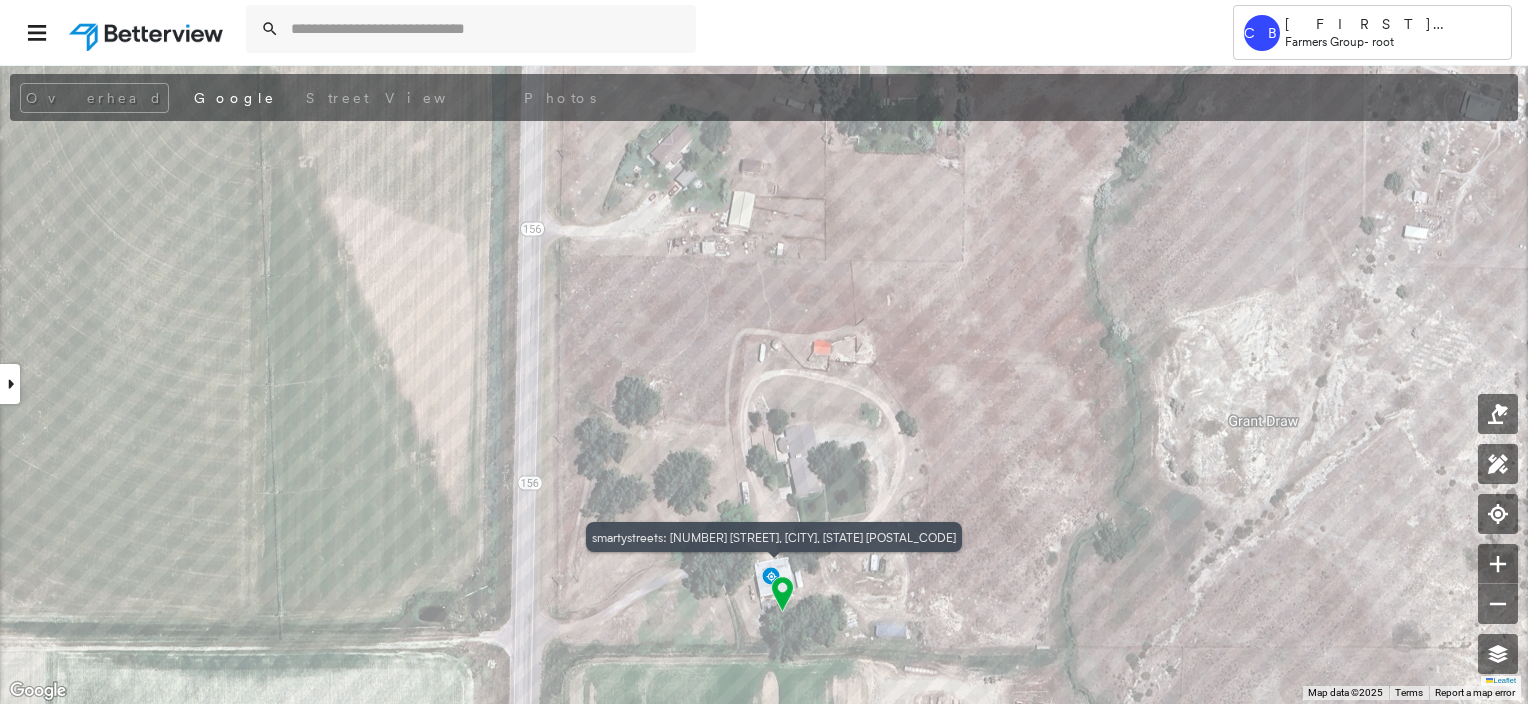 click 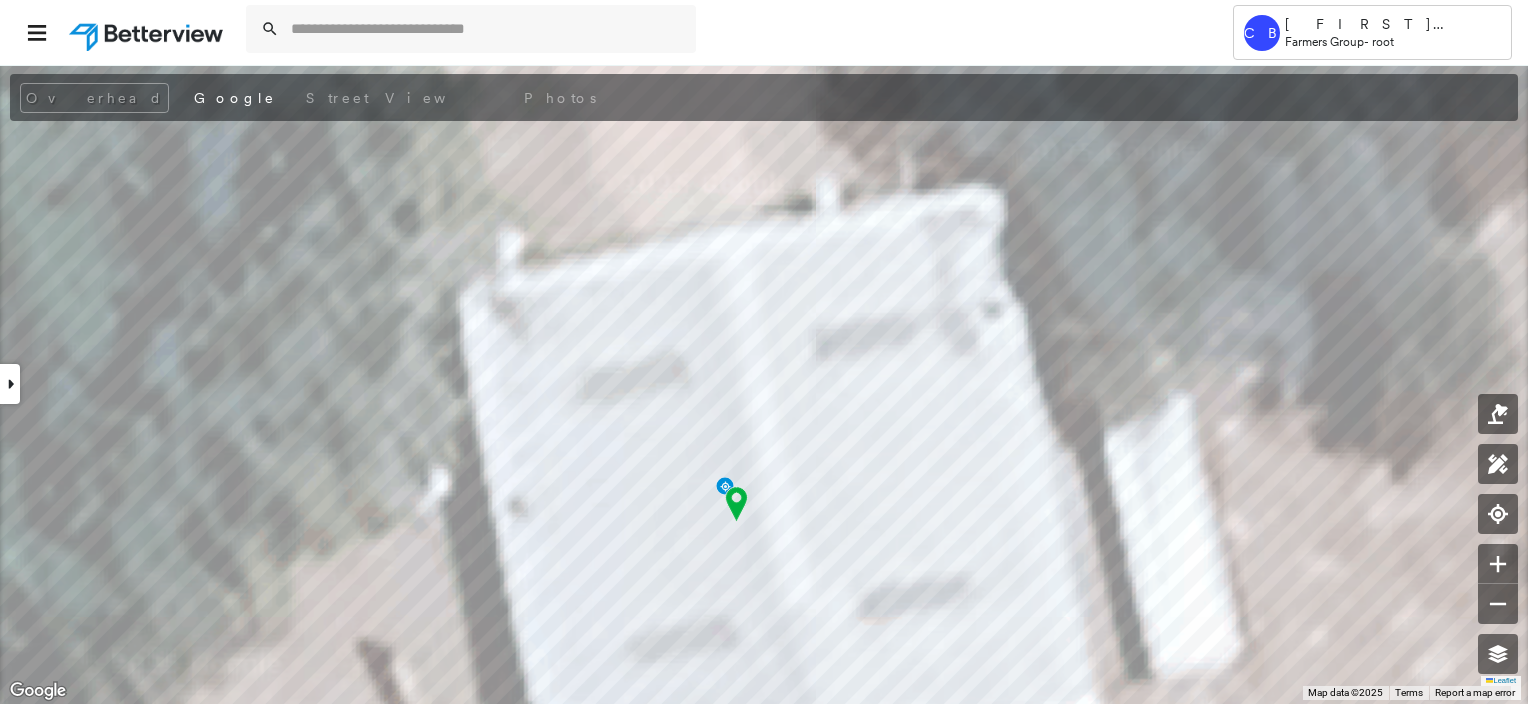 click at bounding box center [736, 504] 